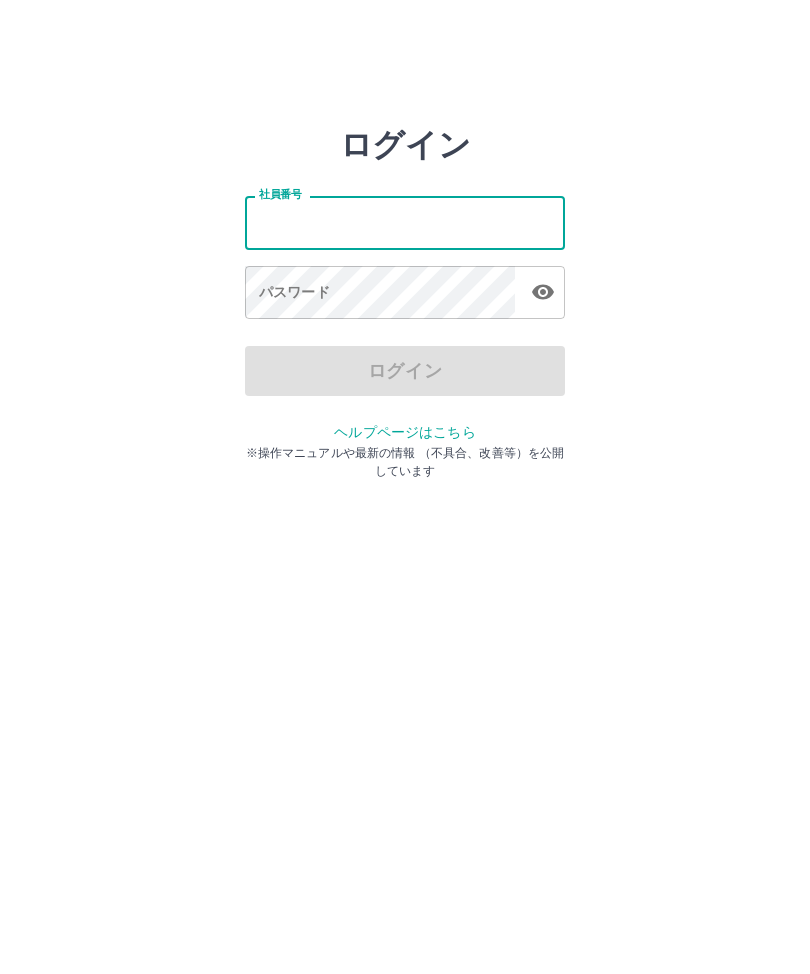 scroll, scrollTop: 0, scrollLeft: 0, axis: both 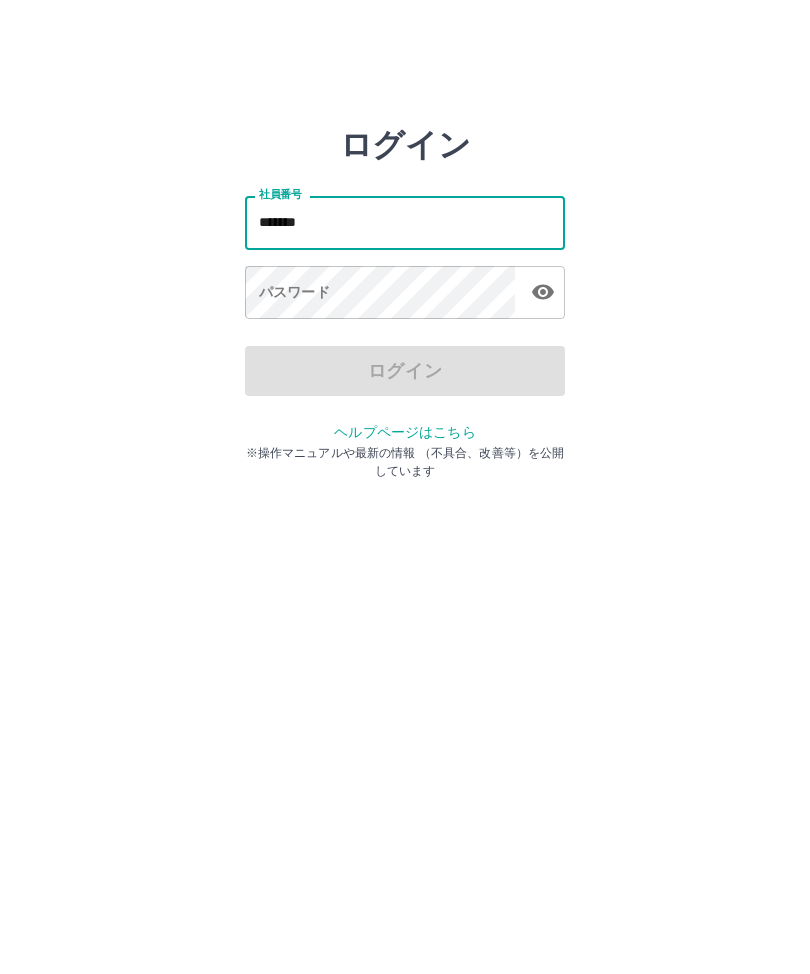 type on "*******" 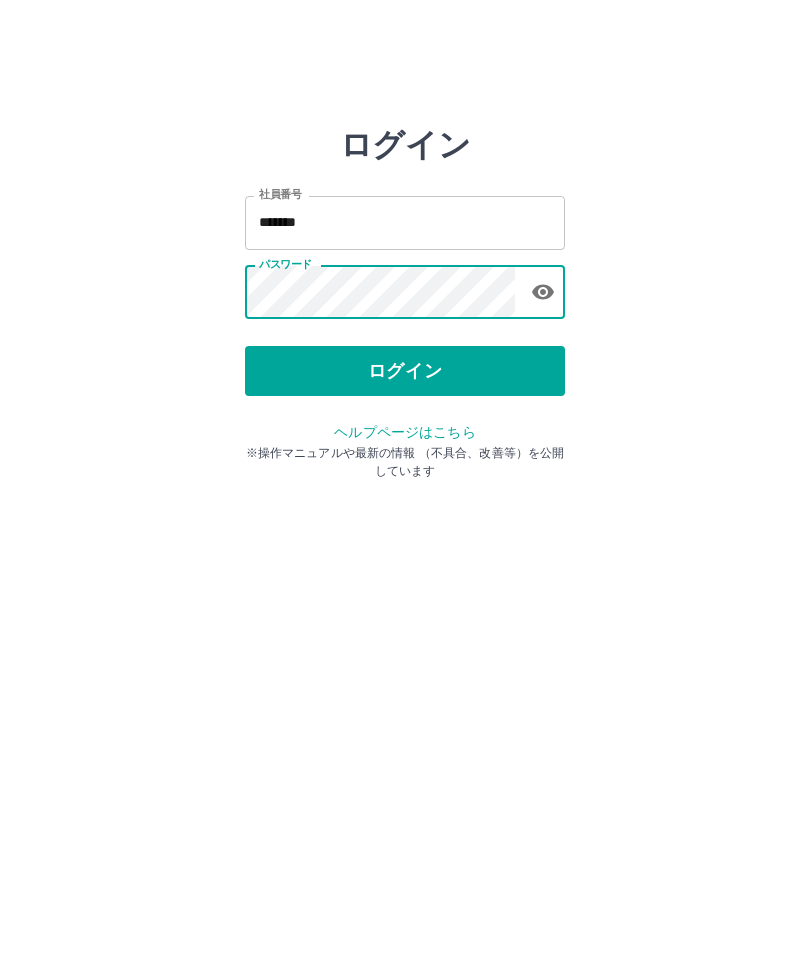 click on "ログイン" at bounding box center (405, 371) 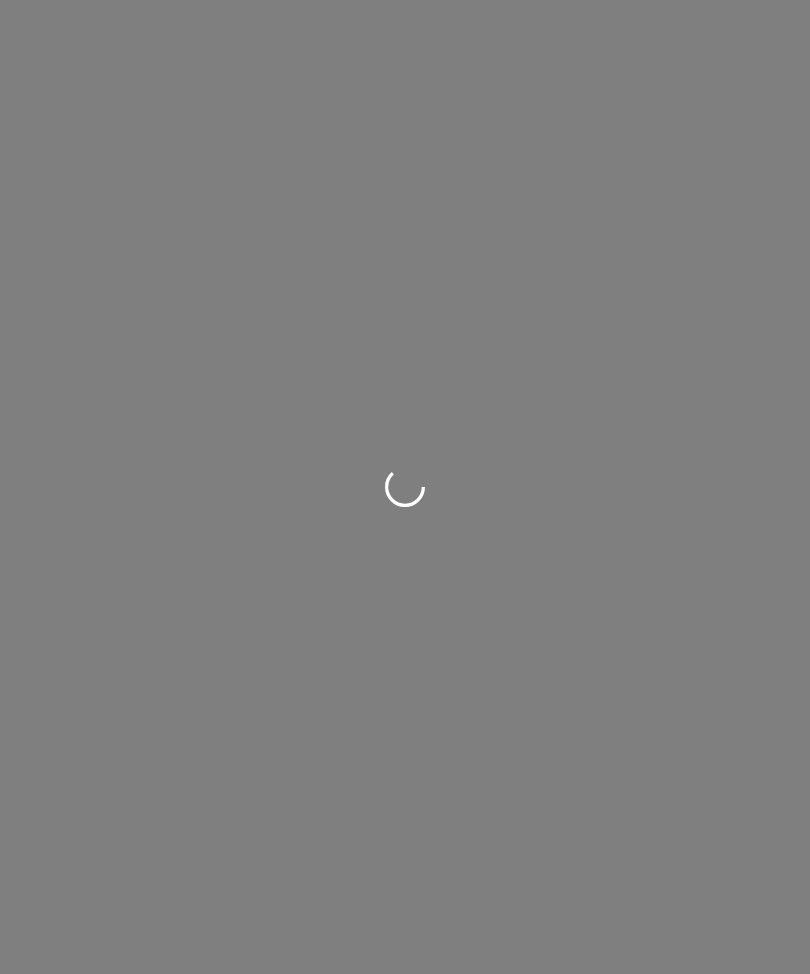 scroll, scrollTop: 0, scrollLeft: 0, axis: both 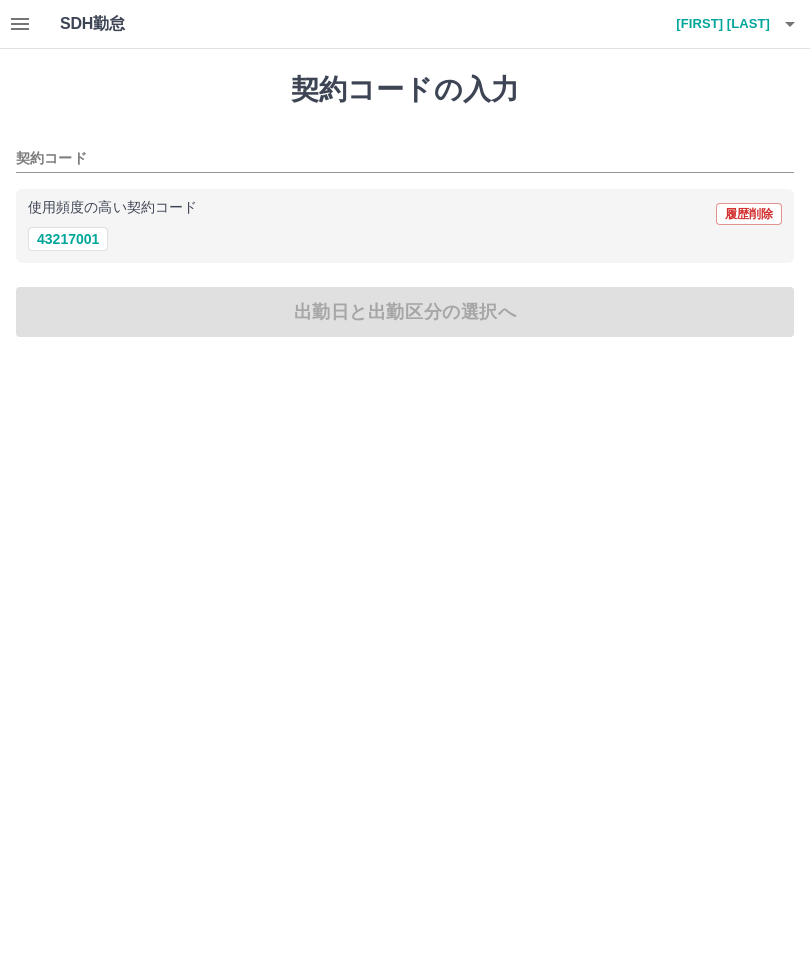 click on "43217001" at bounding box center [68, 239] 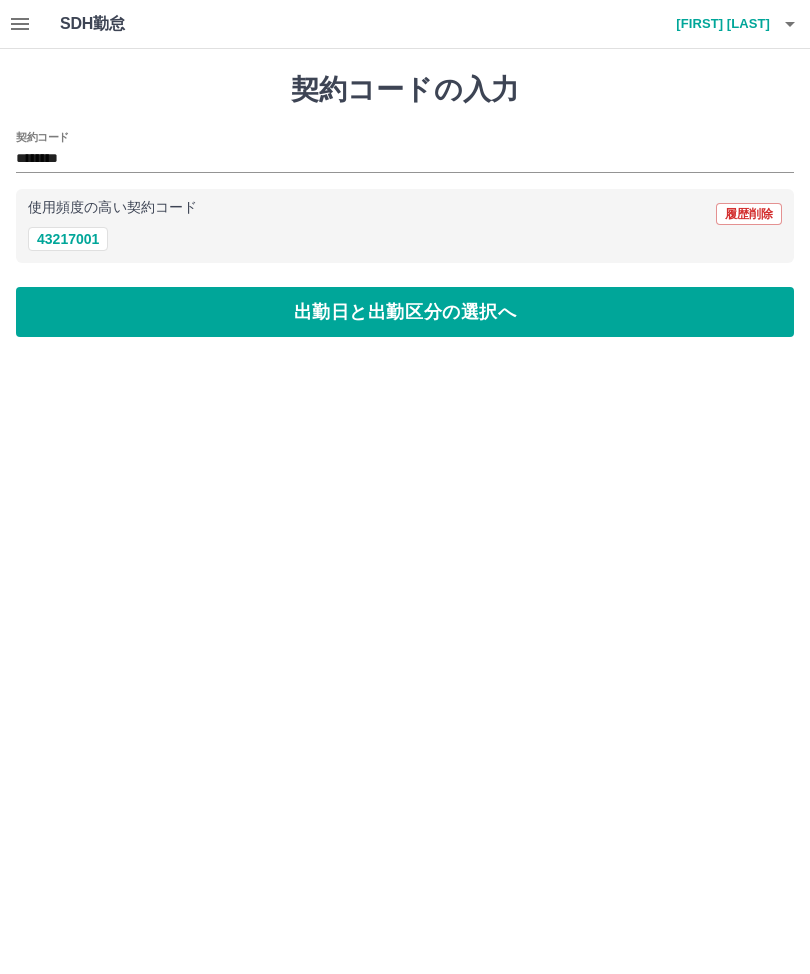click on "出勤日と出勤区分の選択へ" at bounding box center [405, 312] 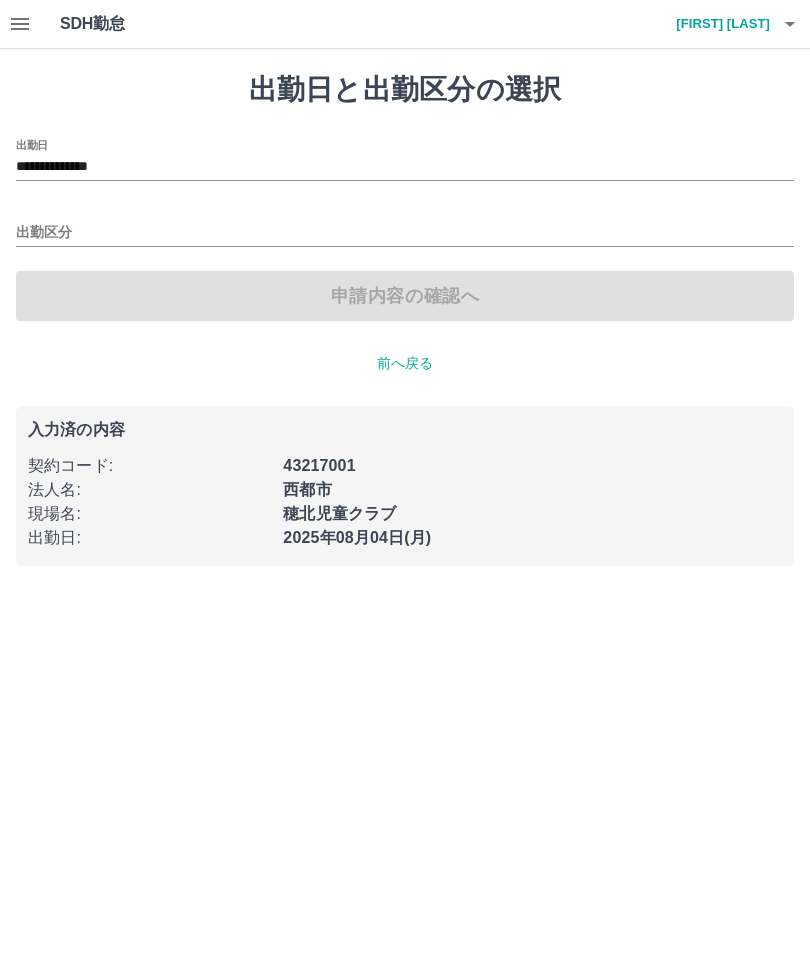click on "出勤区分" at bounding box center (405, 233) 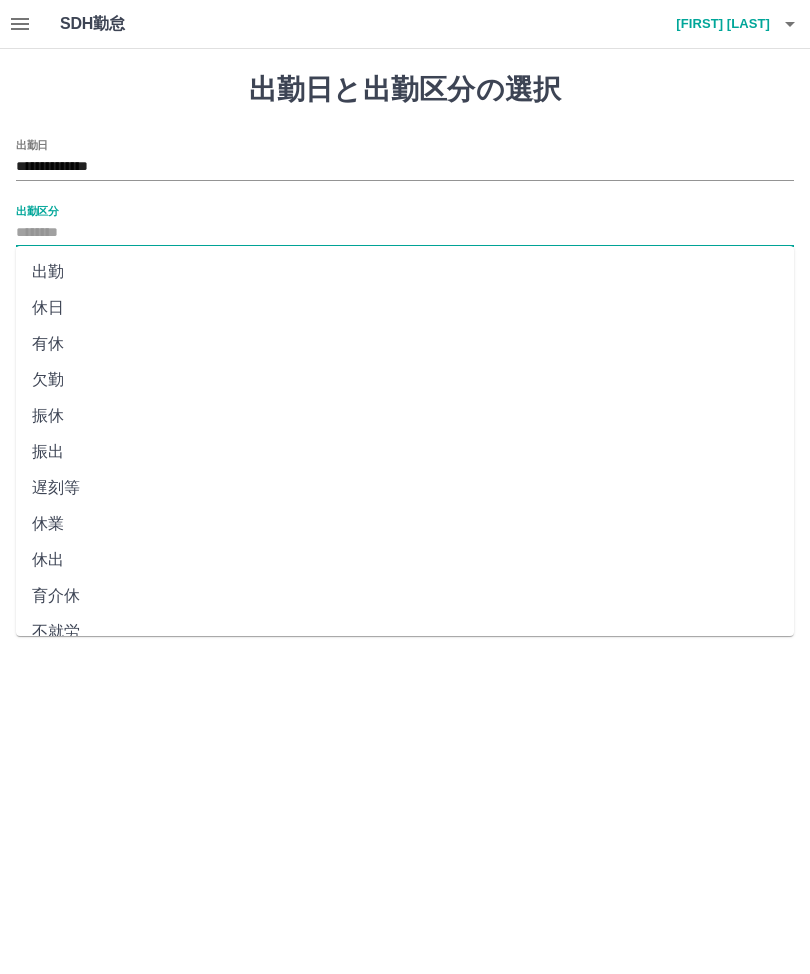click on "出勤" at bounding box center [405, 272] 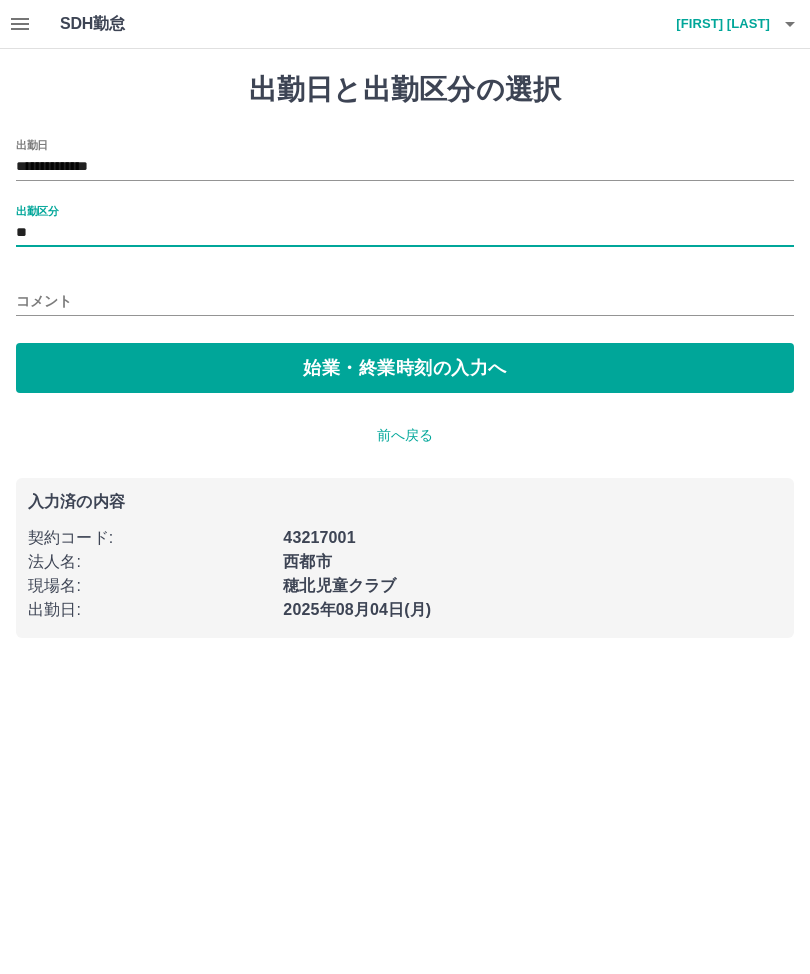 click on "コメント" at bounding box center [405, 301] 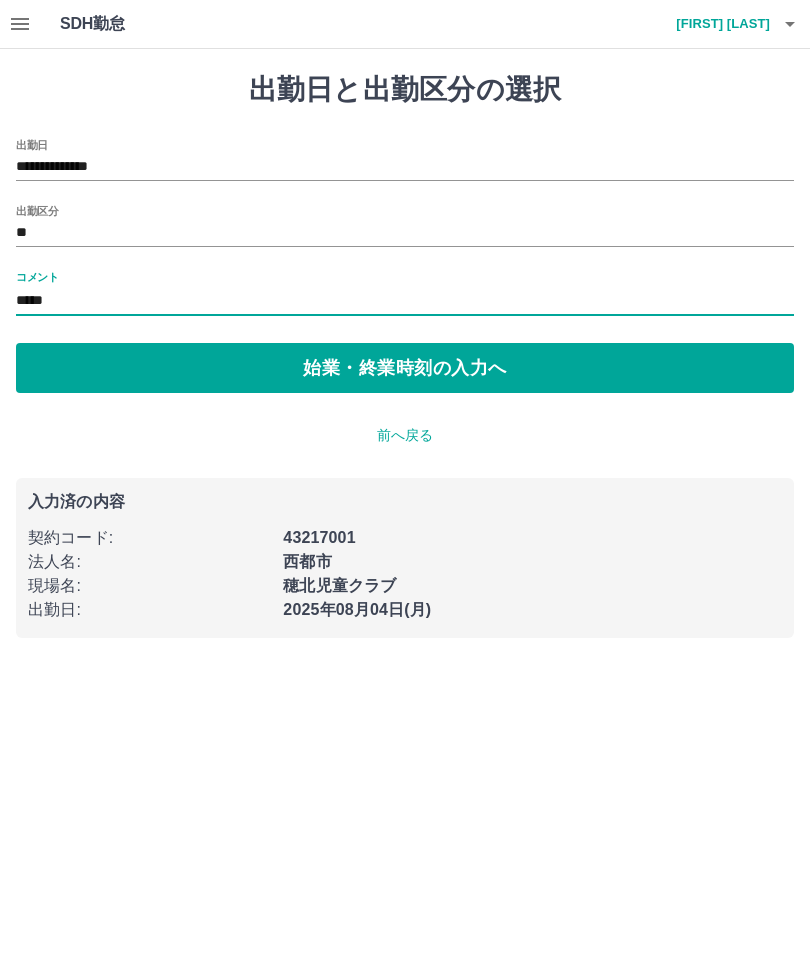 type on "*****" 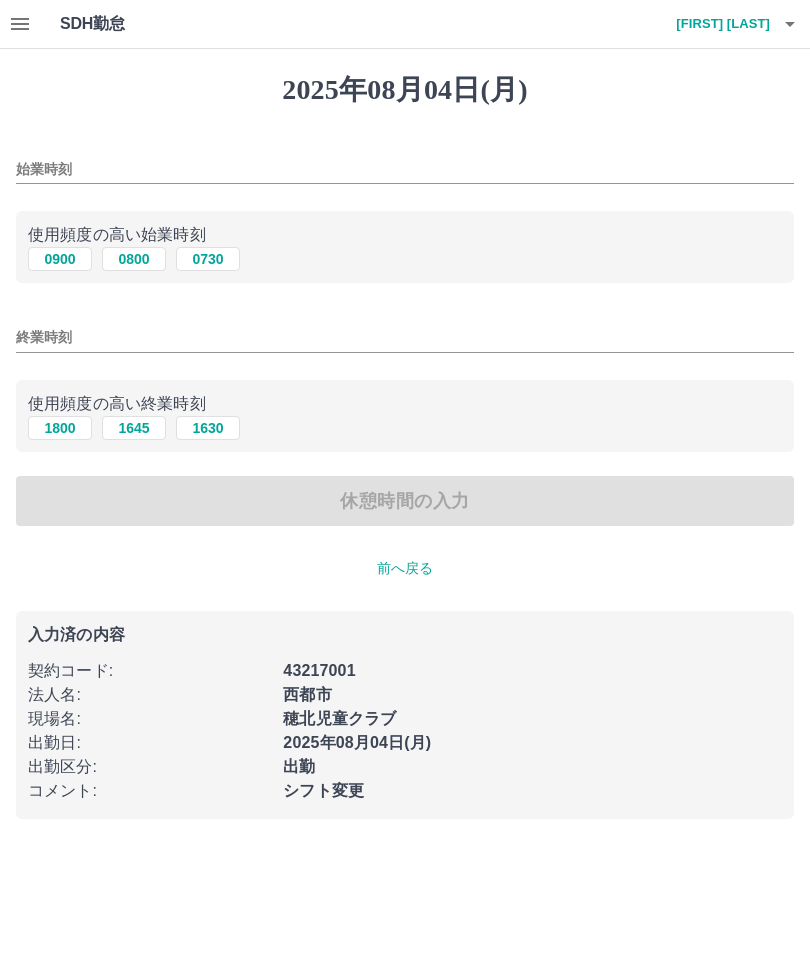 click on "始業時刻" at bounding box center (405, 169) 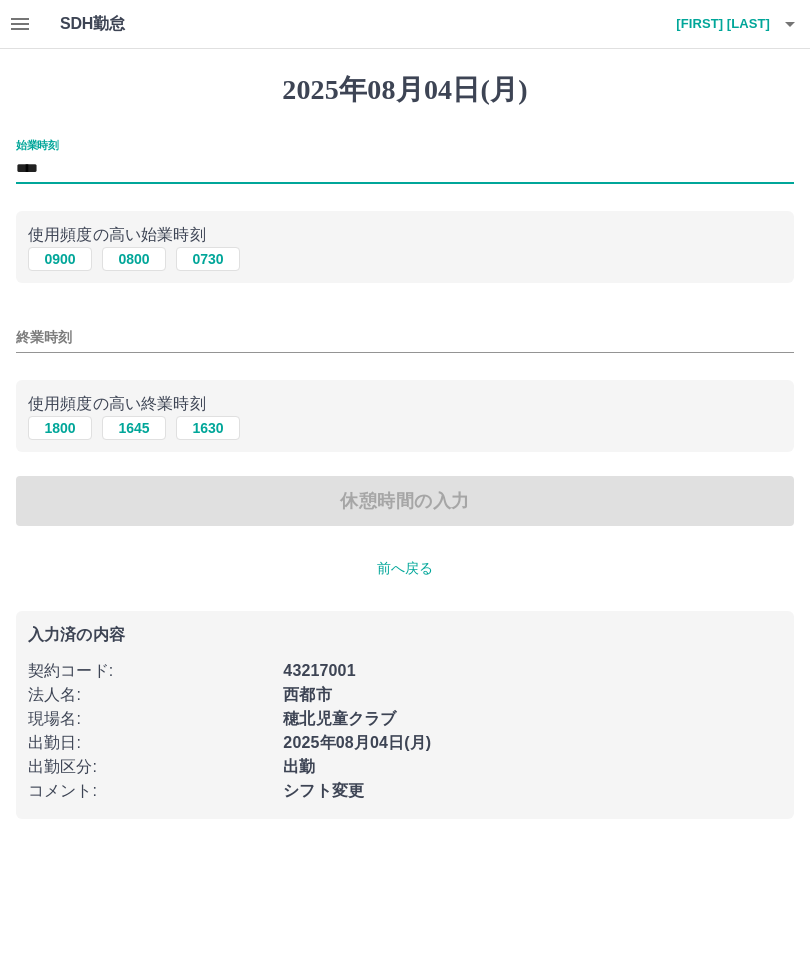 type on "****" 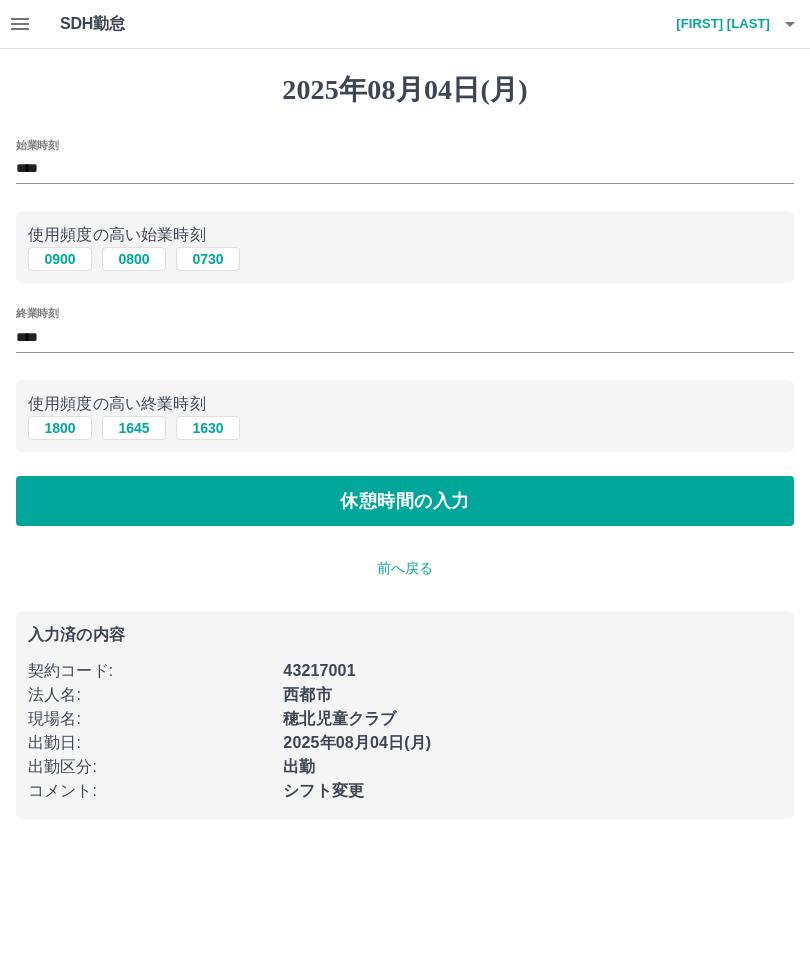 click on "休憩時間の入力" at bounding box center (405, 501) 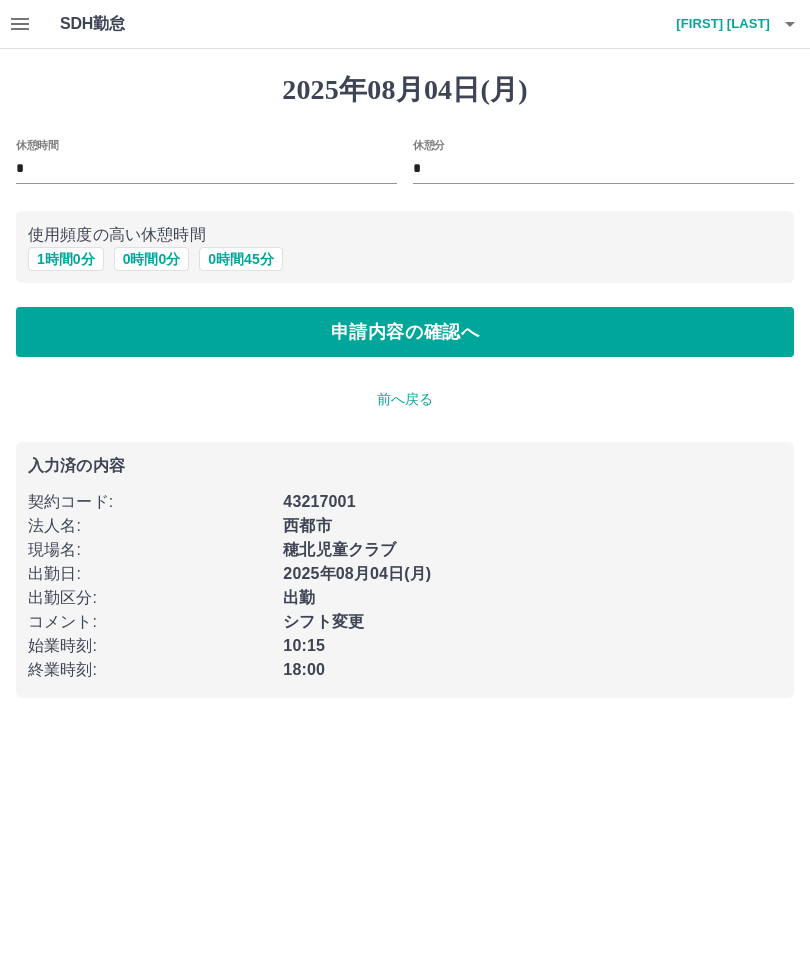 click on "0 時間 45 分" at bounding box center [240, 259] 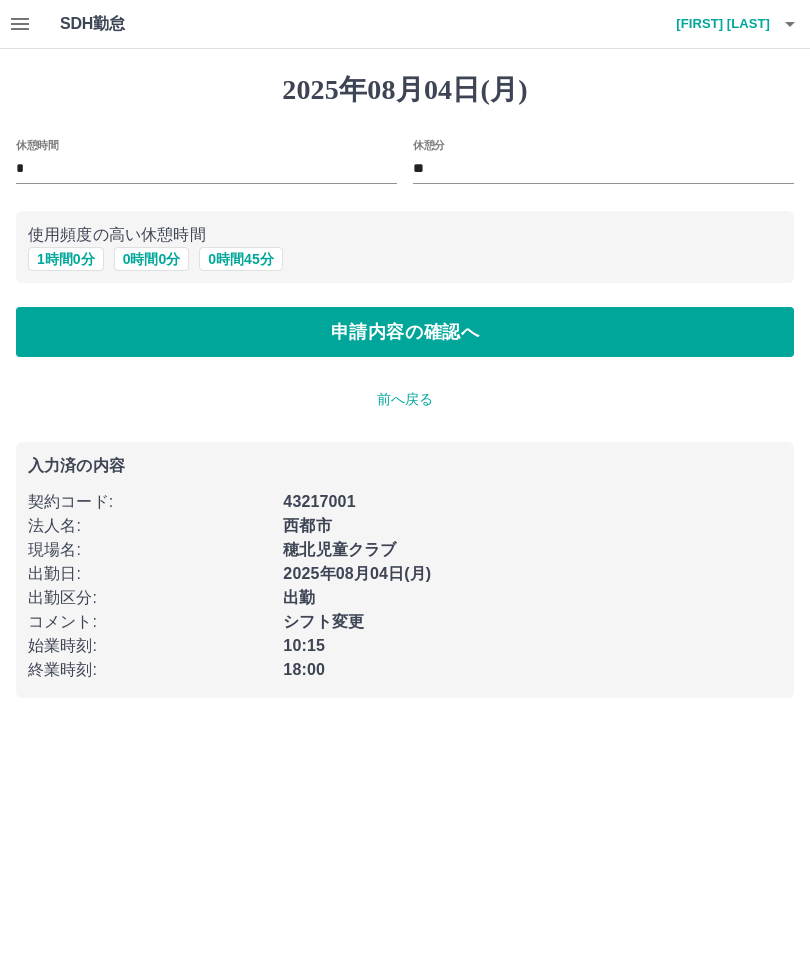 click on "0 時間 45 分" at bounding box center (240, 259) 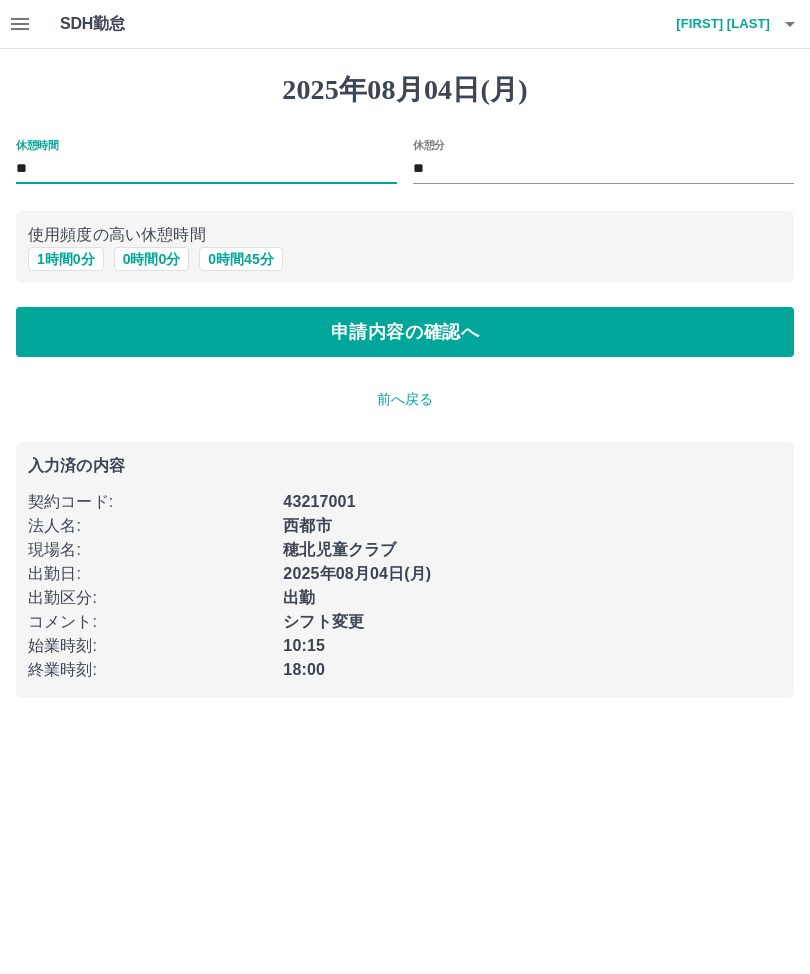 type on "*" 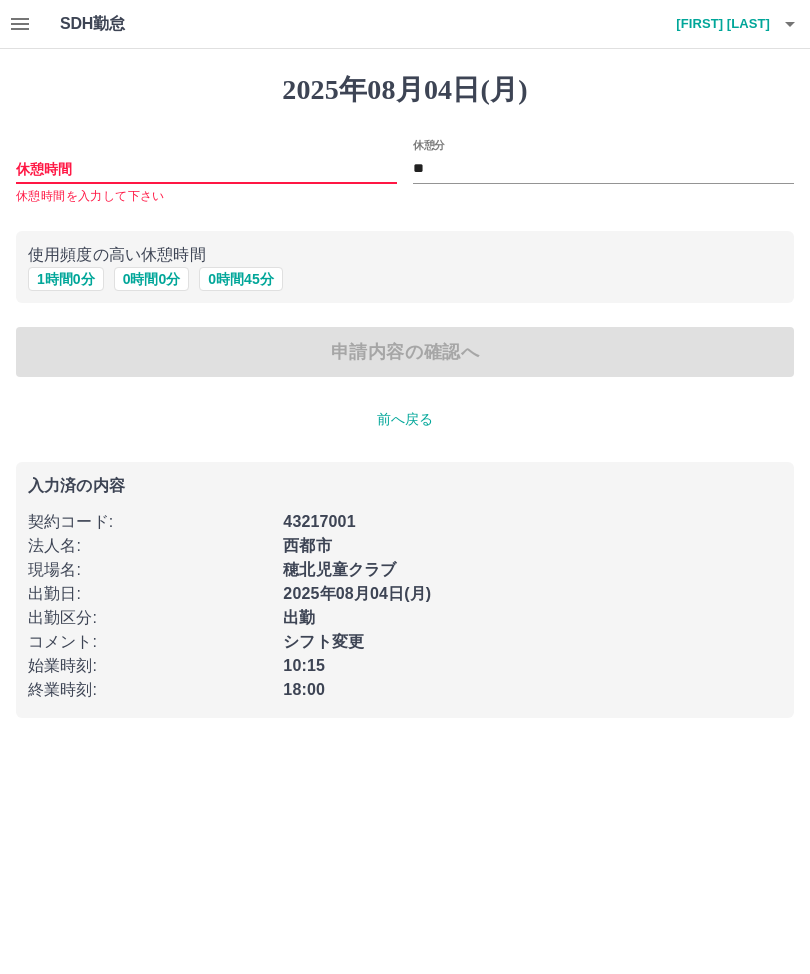 click on "0 時間 45 分" at bounding box center (240, 279) 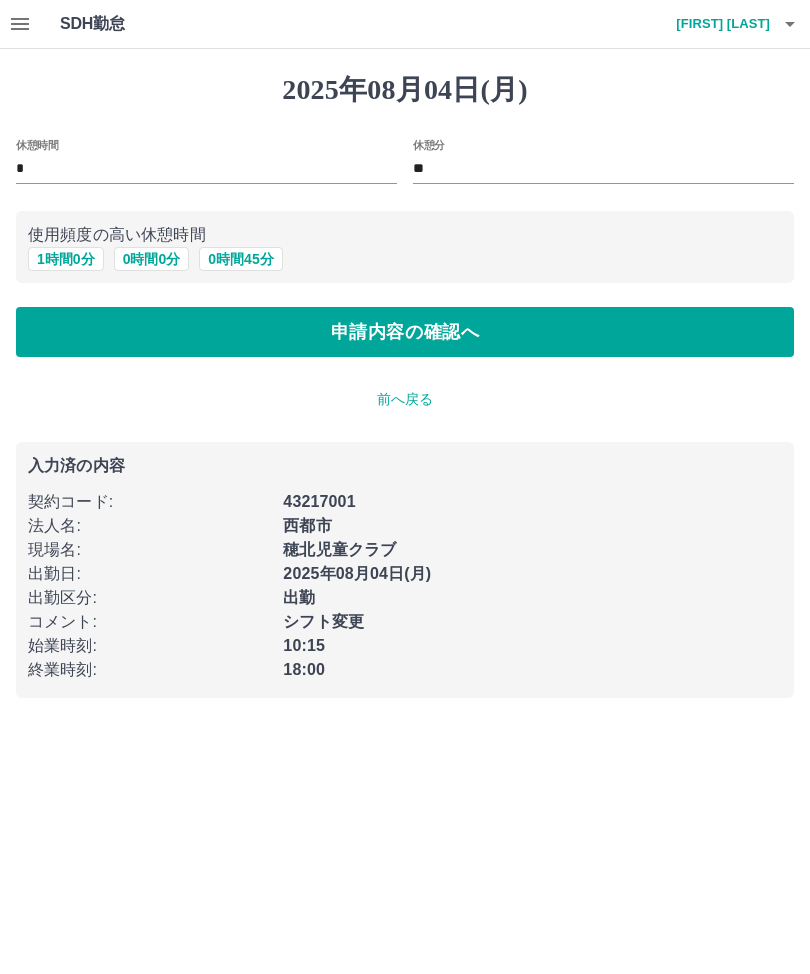 click on "**" at bounding box center (603, 169) 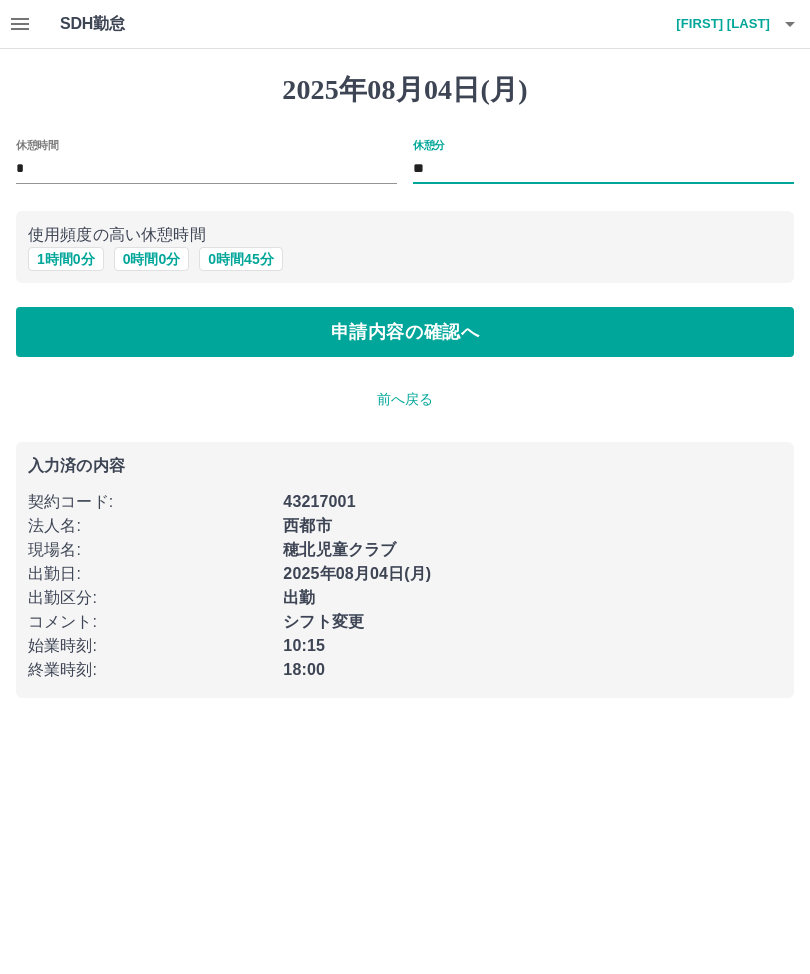 click on "申請内容の確認へ" at bounding box center (405, 332) 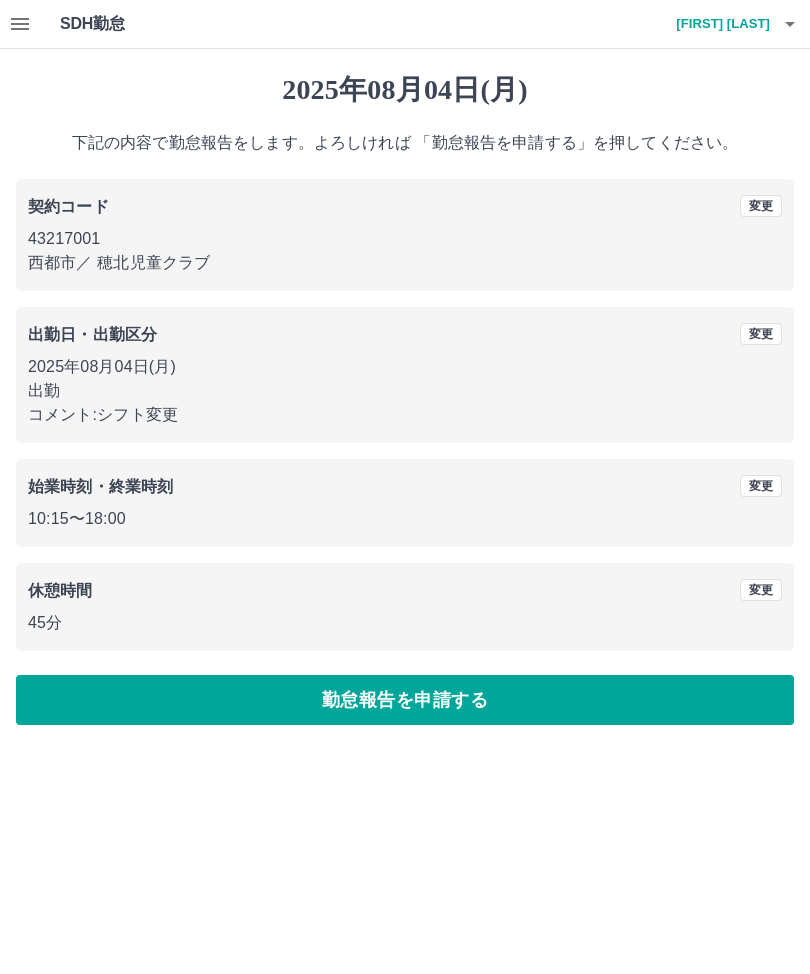 click on "勤怠報告を申請する" at bounding box center (405, 700) 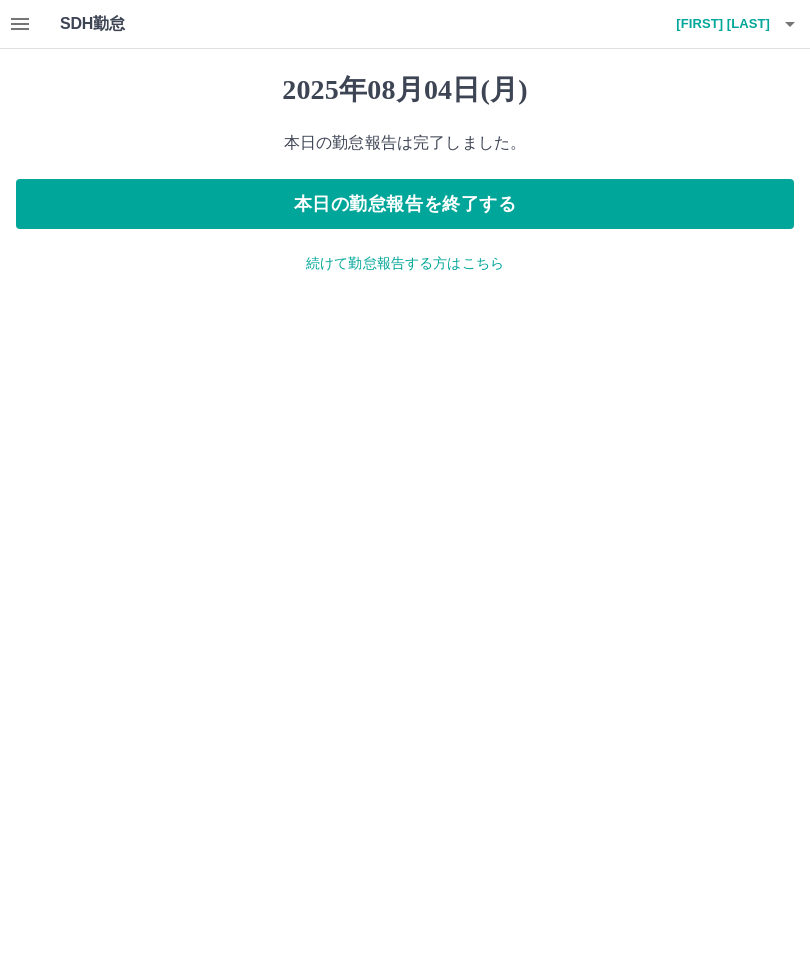 click on "本日の勤怠報告を終了する" at bounding box center (405, 204) 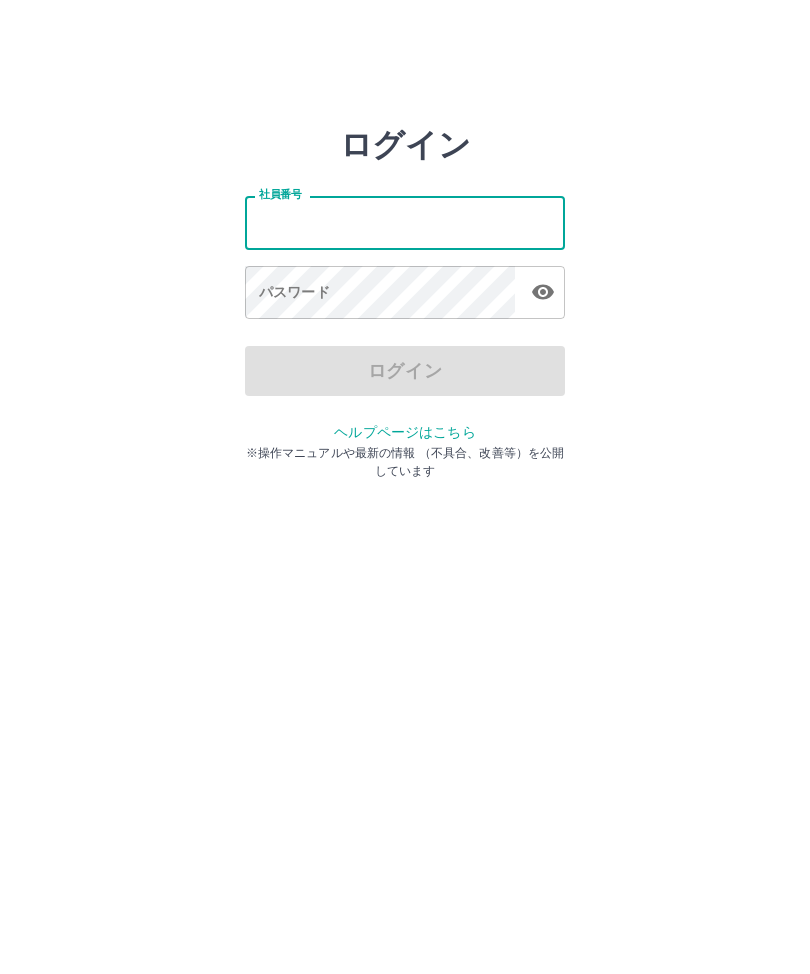 scroll, scrollTop: 0, scrollLeft: 0, axis: both 